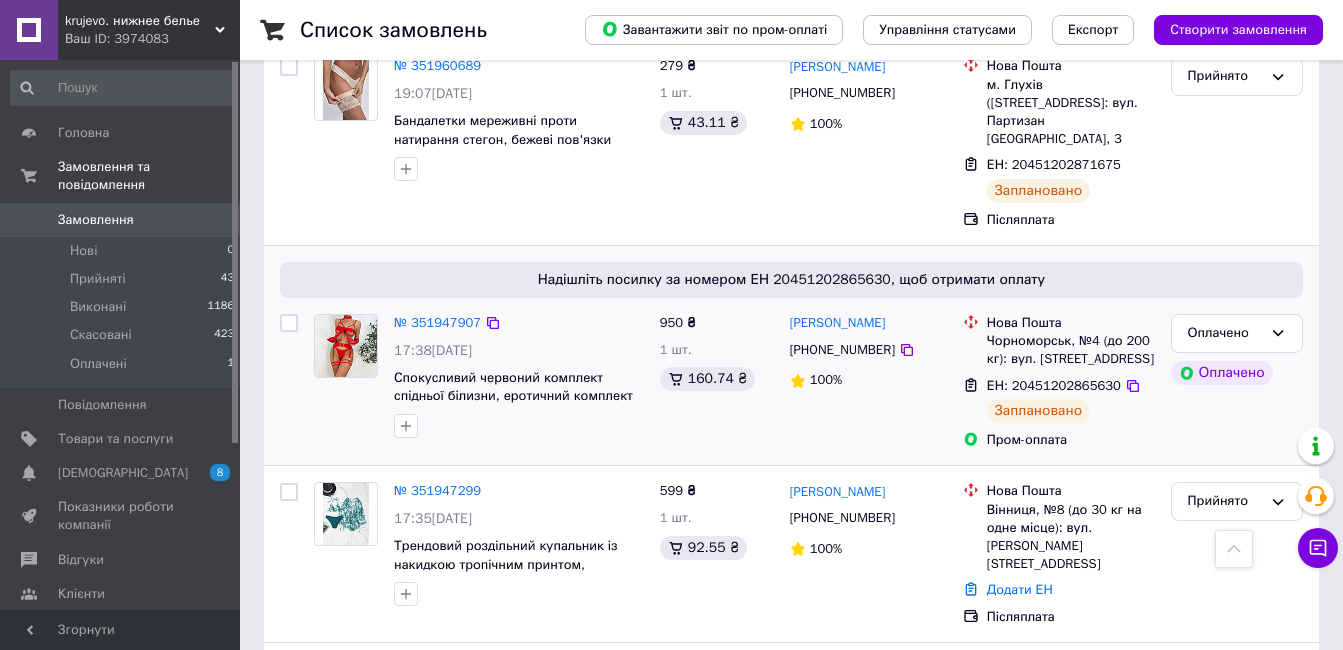 scroll, scrollTop: 1300, scrollLeft: 0, axis: vertical 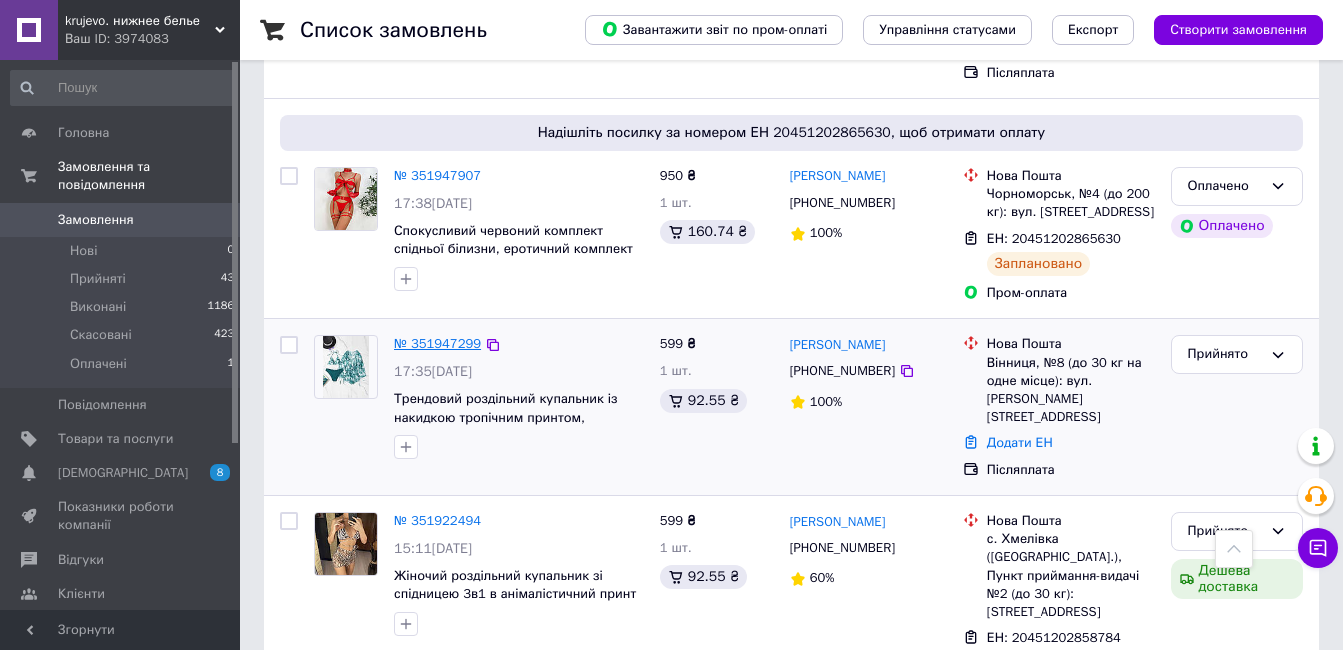 click on "№ 351947299" at bounding box center [437, 343] 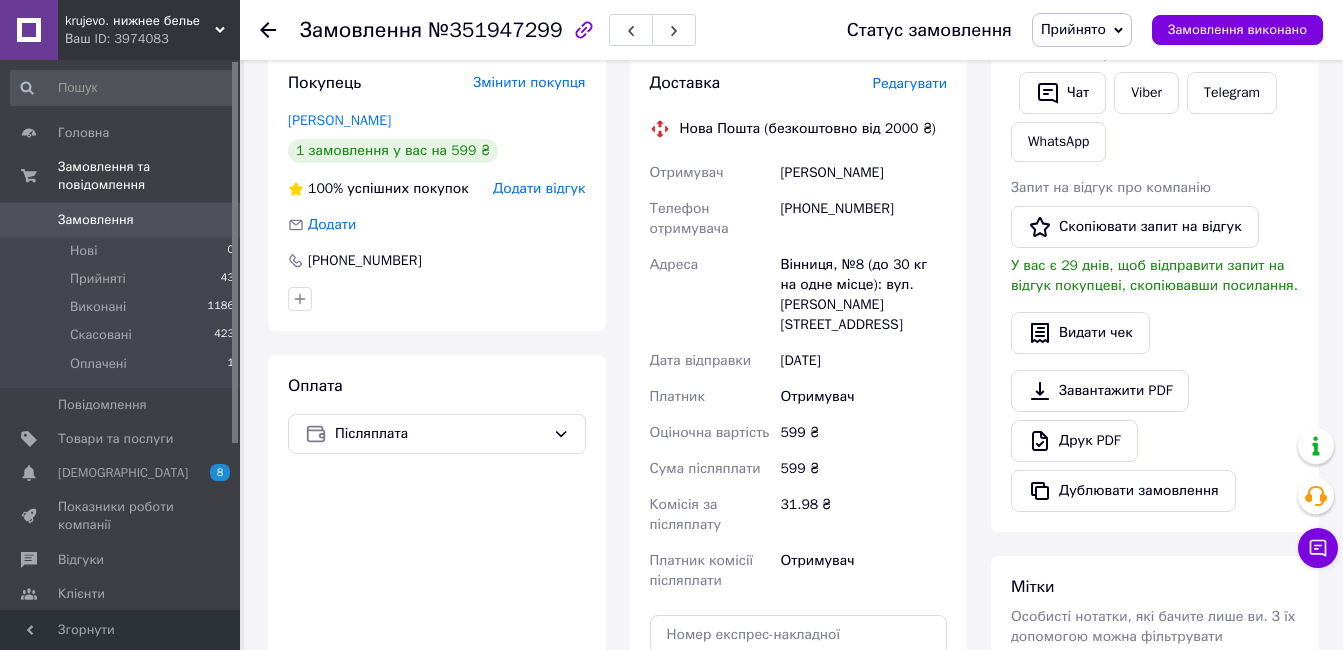 scroll, scrollTop: 700, scrollLeft: 0, axis: vertical 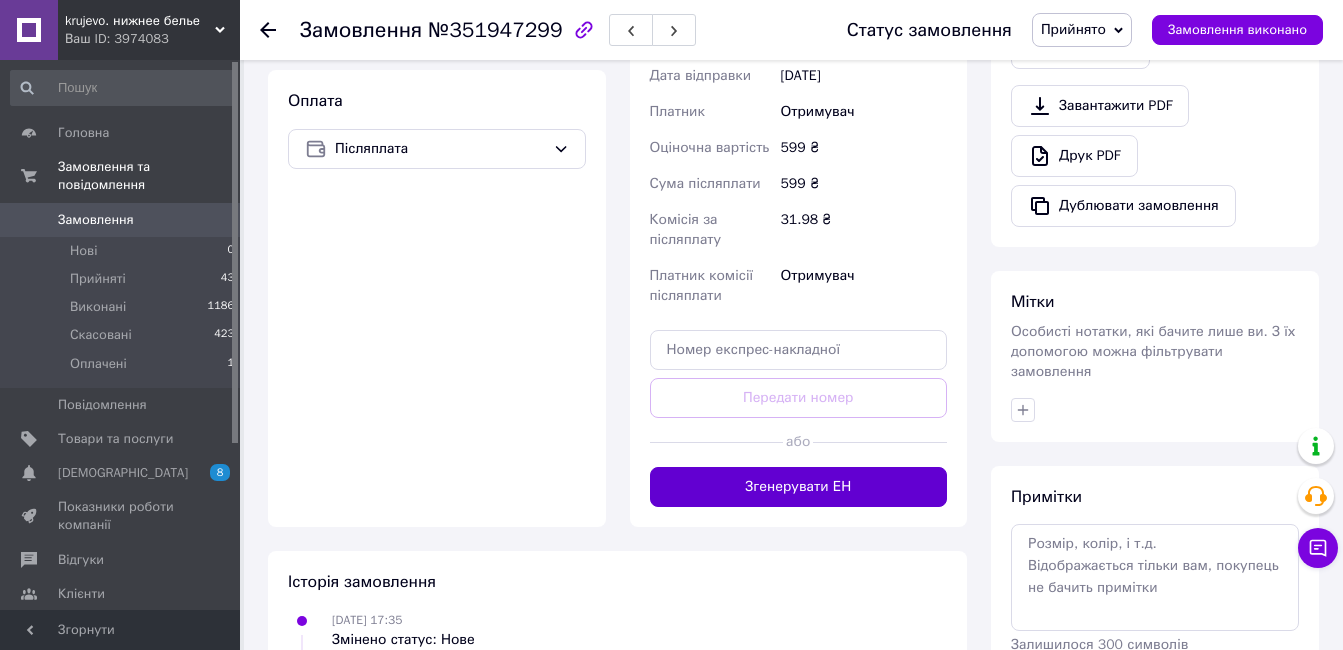 click on "Згенерувати ЕН" at bounding box center [799, 487] 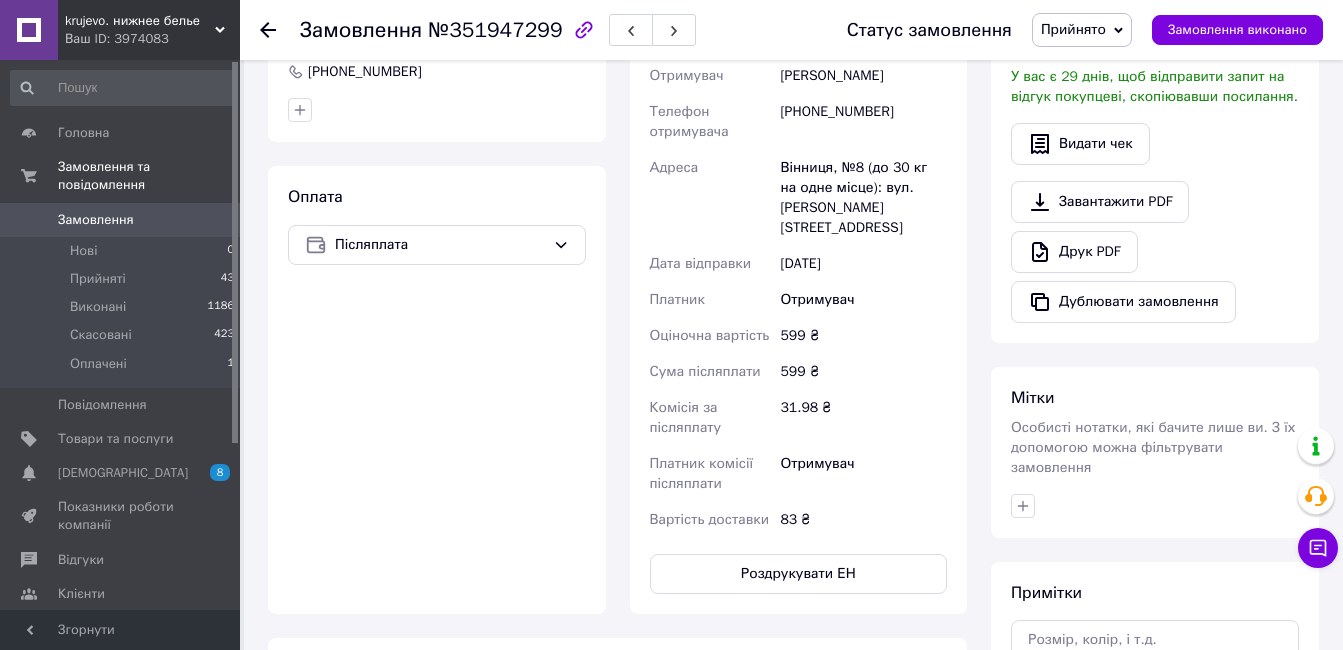 scroll, scrollTop: 500, scrollLeft: 0, axis: vertical 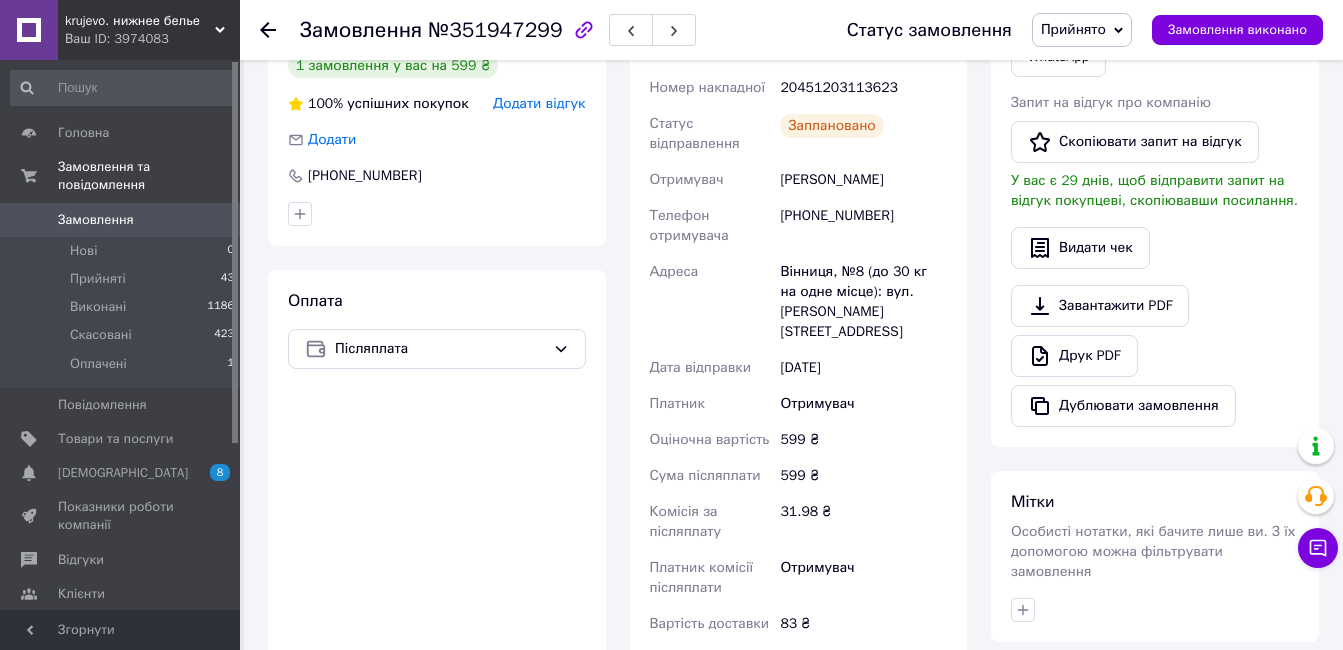 click on "20451203113623" at bounding box center [863, 88] 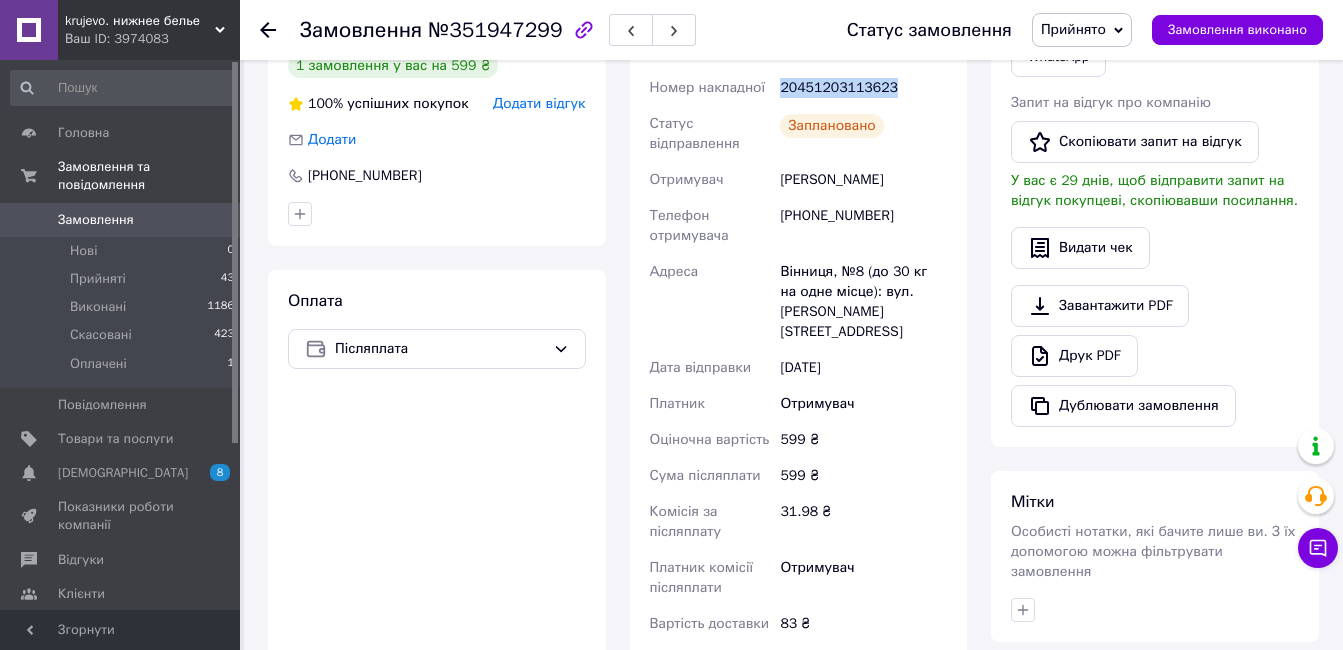 click on "20451203113623" at bounding box center (863, 88) 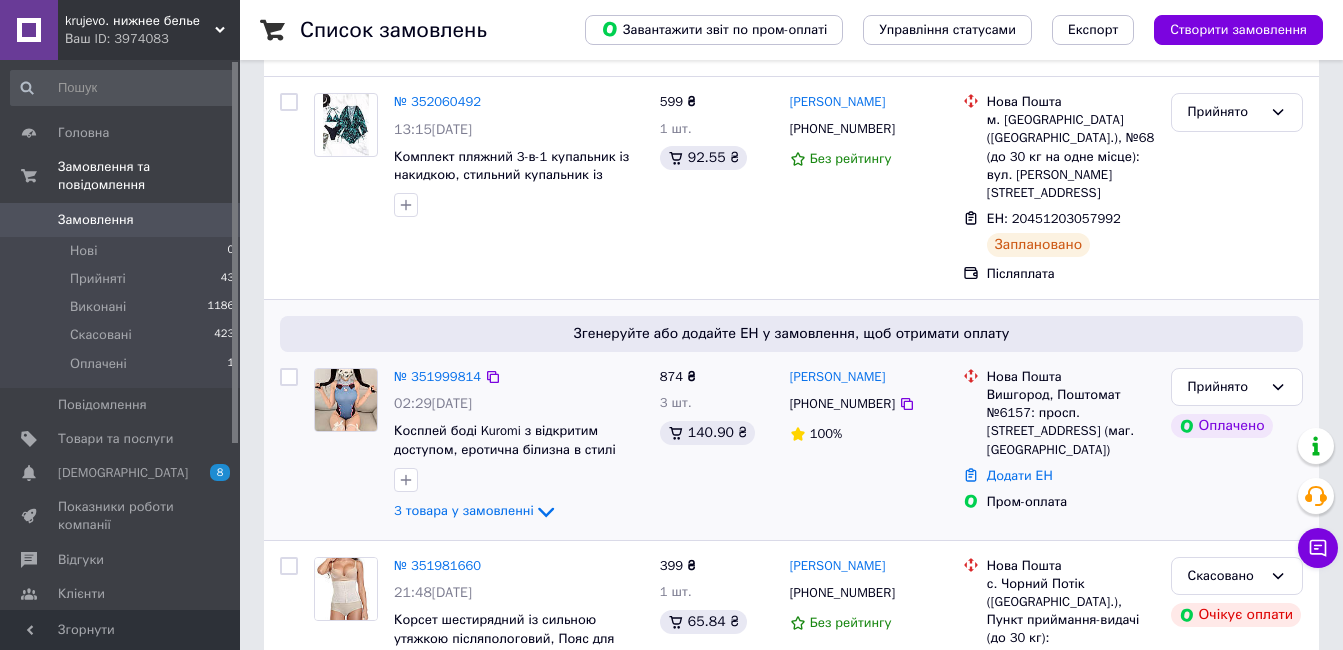 scroll, scrollTop: 400, scrollLeft: 0, axis: vertical 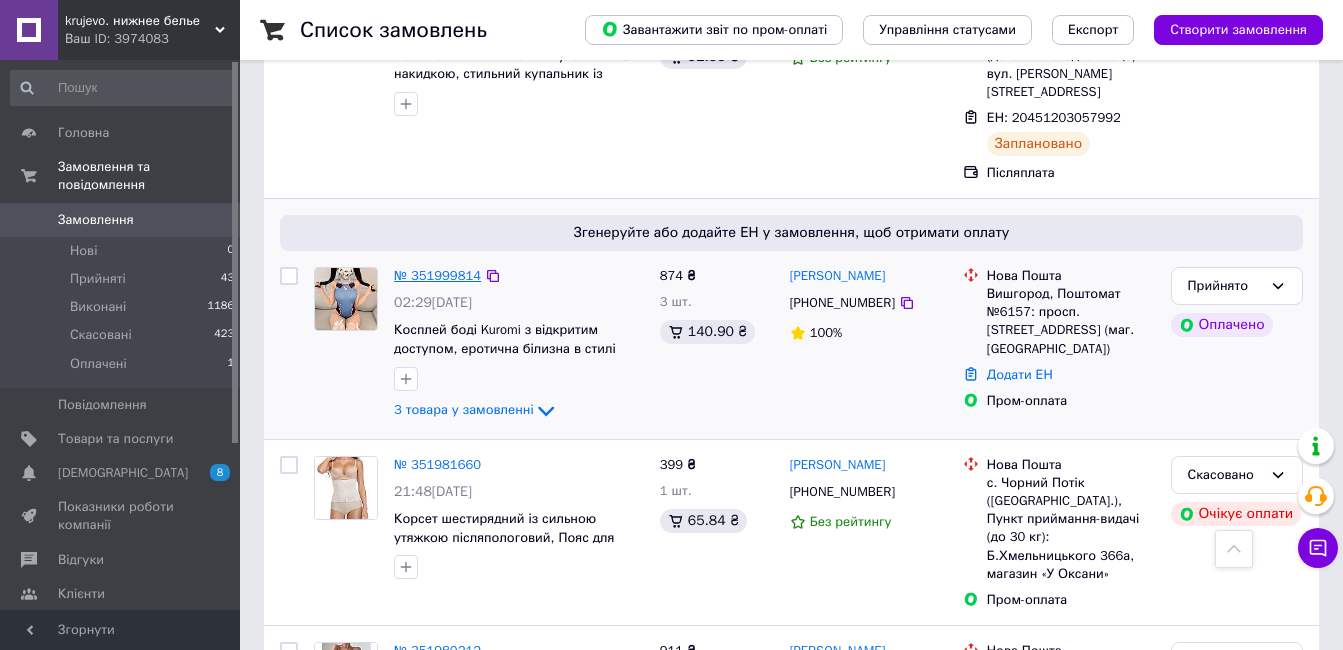 click on "№ 351999814" at bounding box center [437, 275] 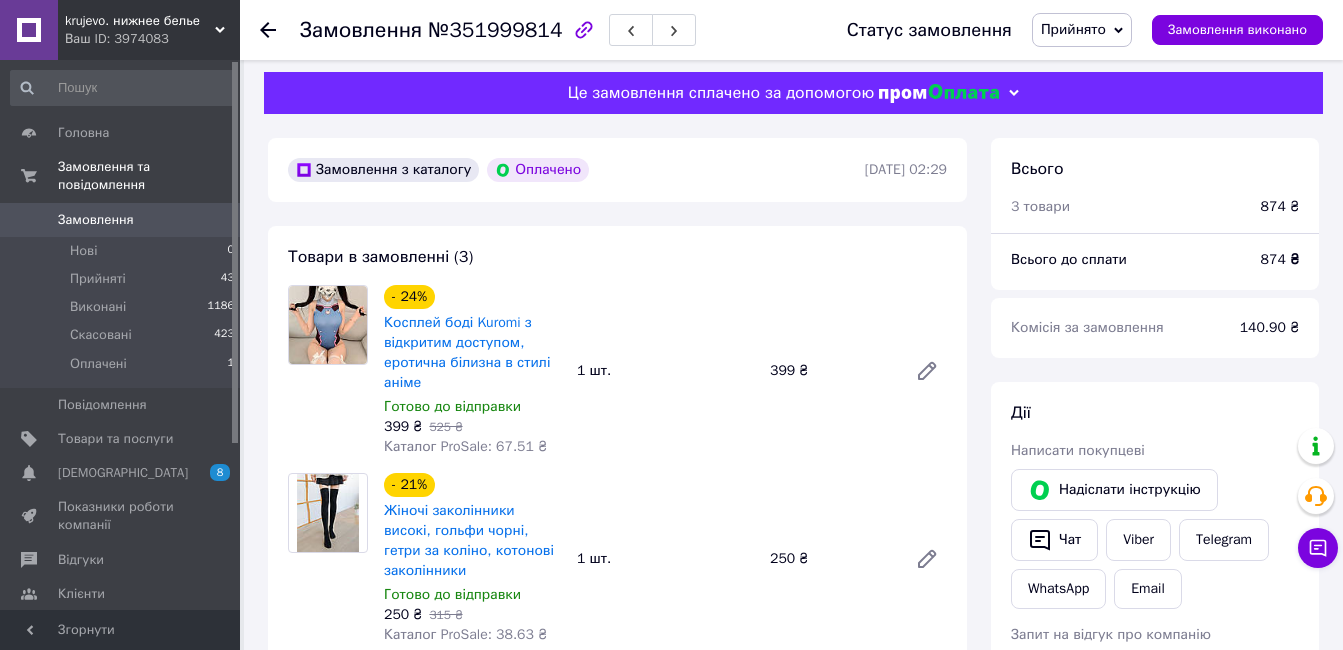 scroll, scrollTop: 0, scrollLeft: 0, axis: both 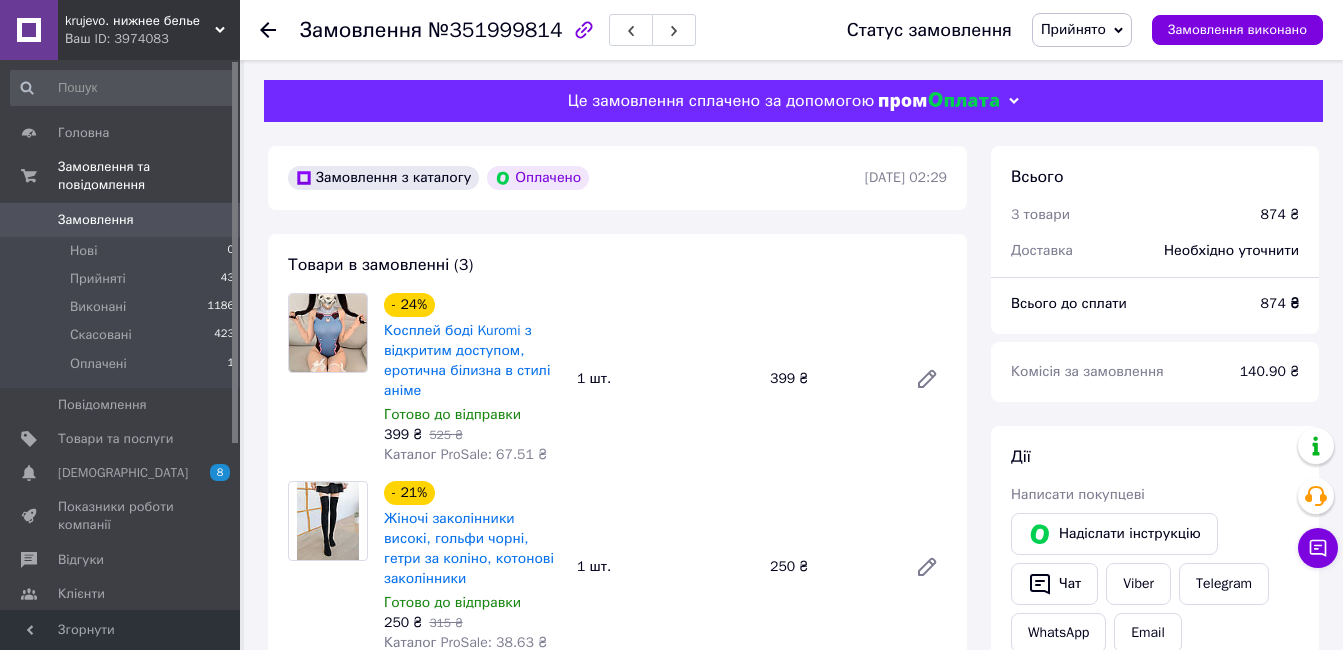 click on "Замовлення" at bounding box center (96, 220) 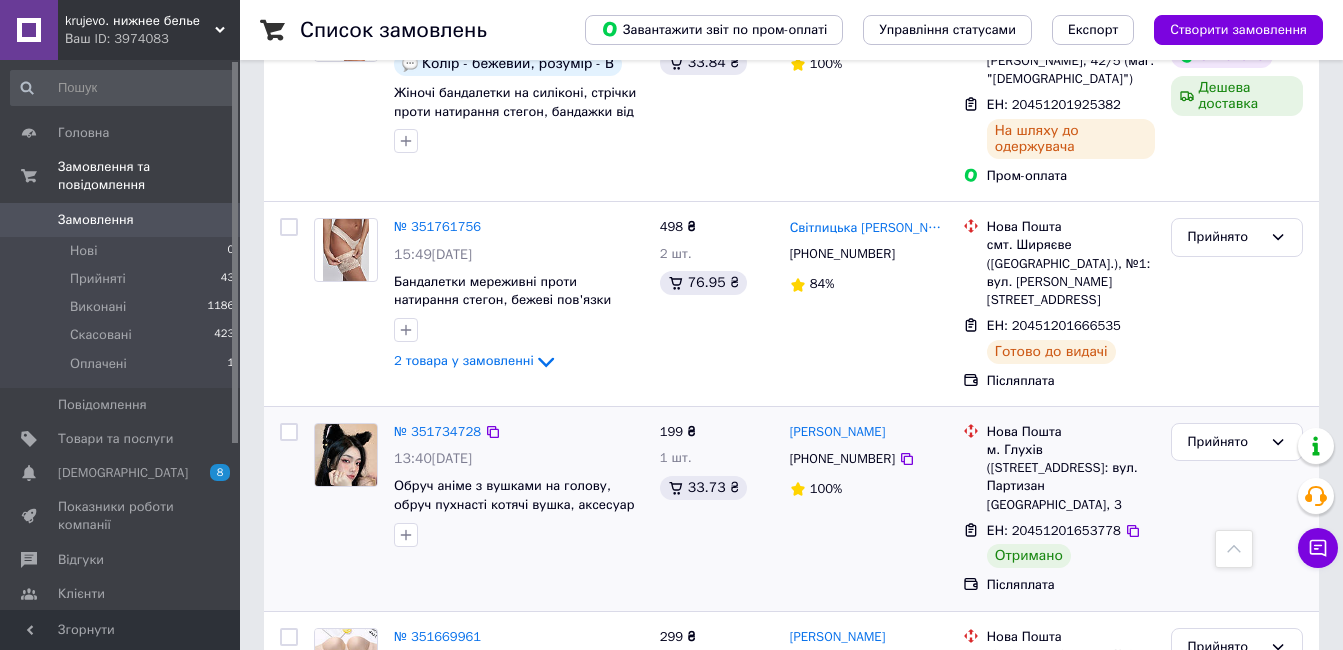 scroll, scrollTop: 3700, scrollLeft: 0, axis: vertical 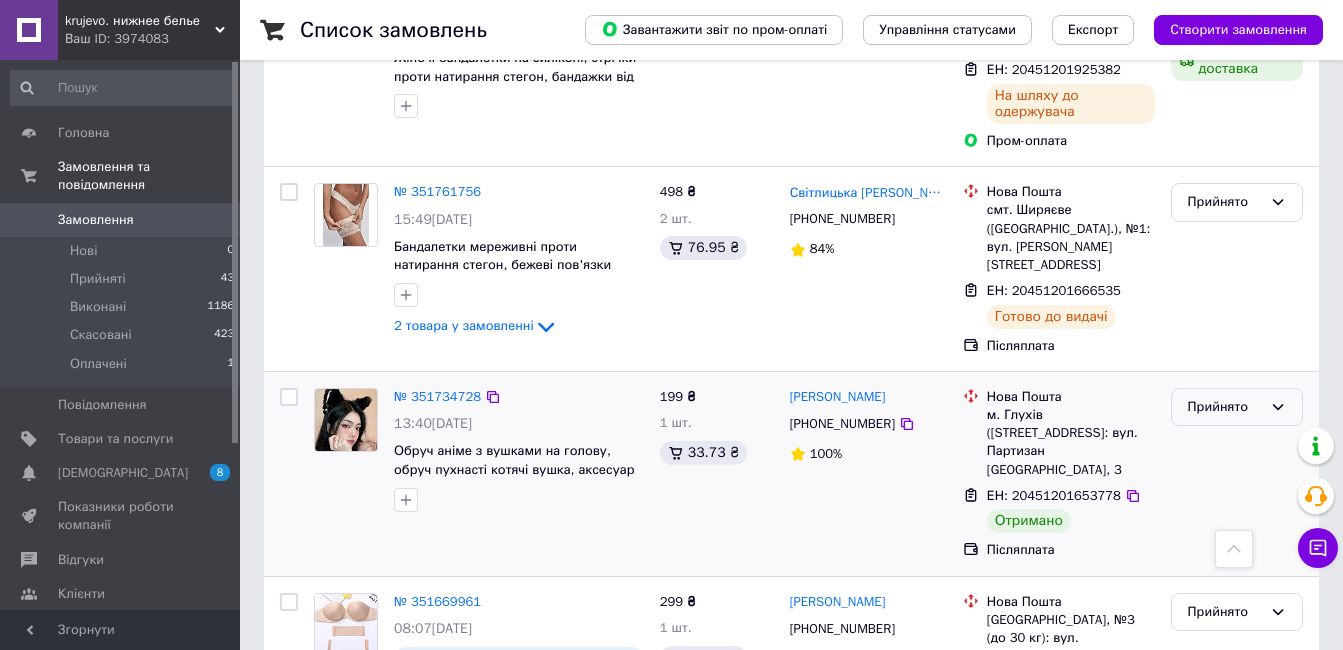 click on "Прийнято" at bounding box center (1225, 407) 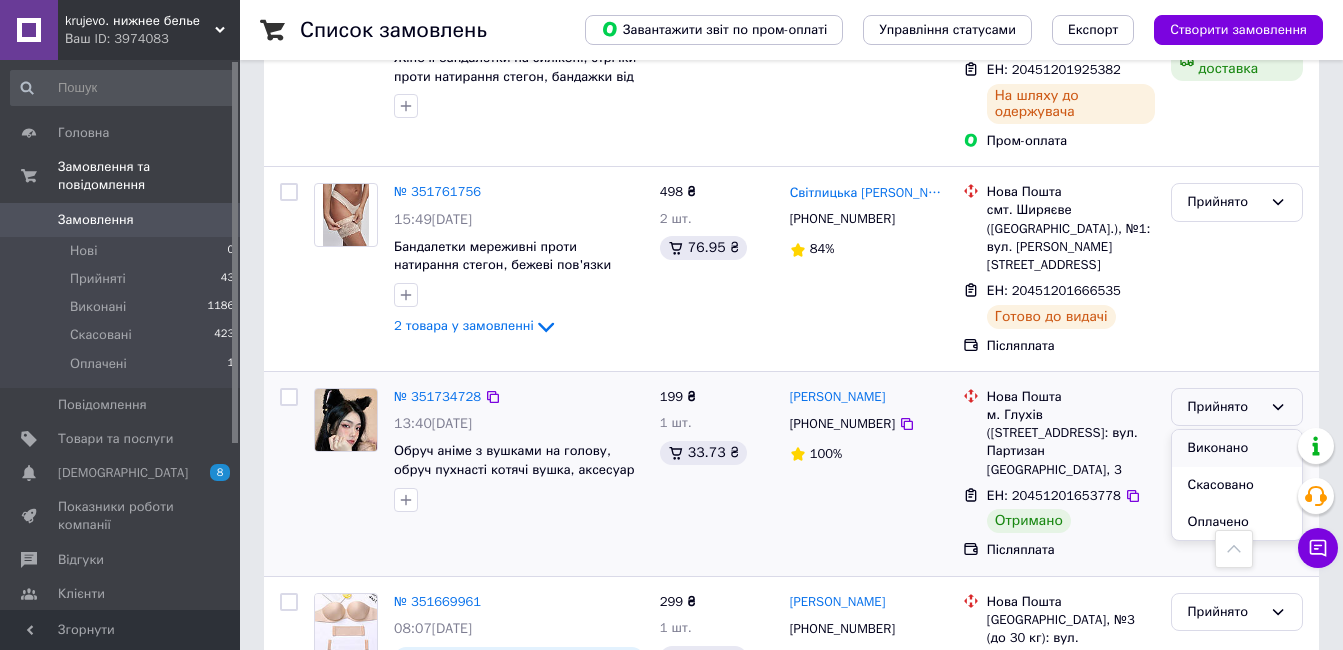 click on "Виконано" at bounding box center [1237, 448] 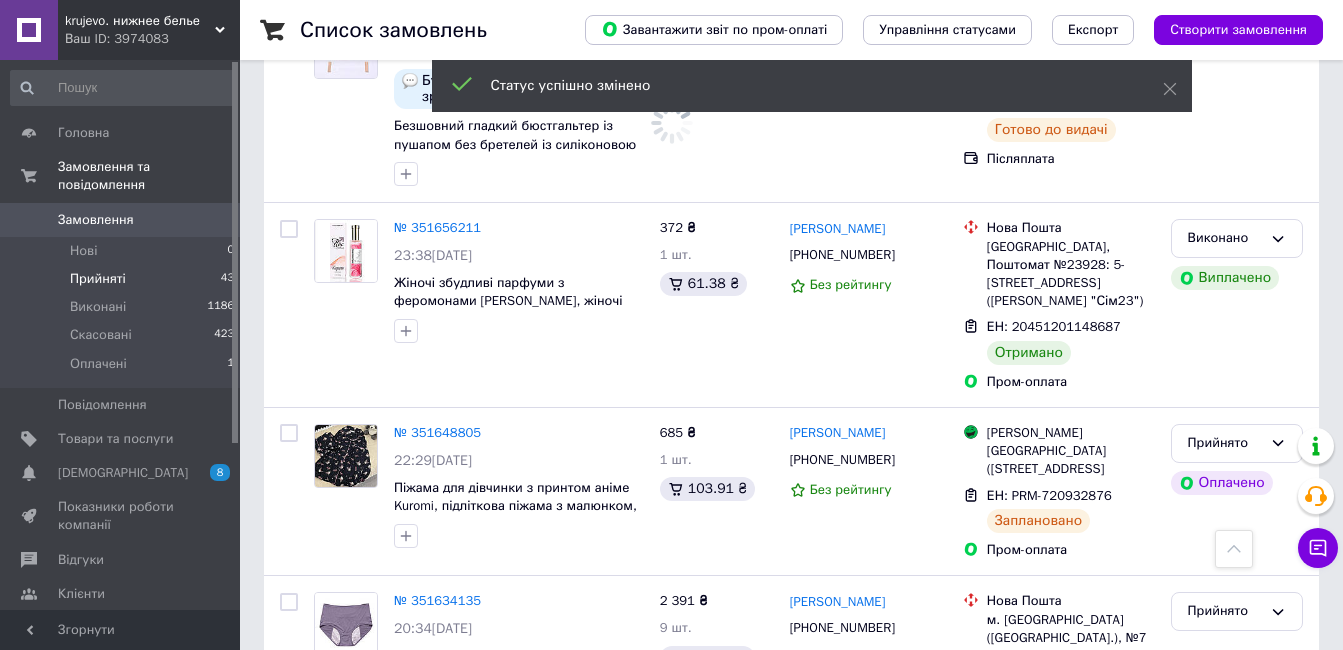 scroll, scrollTop: 4300, scrollLeft: 0, axis: vertical 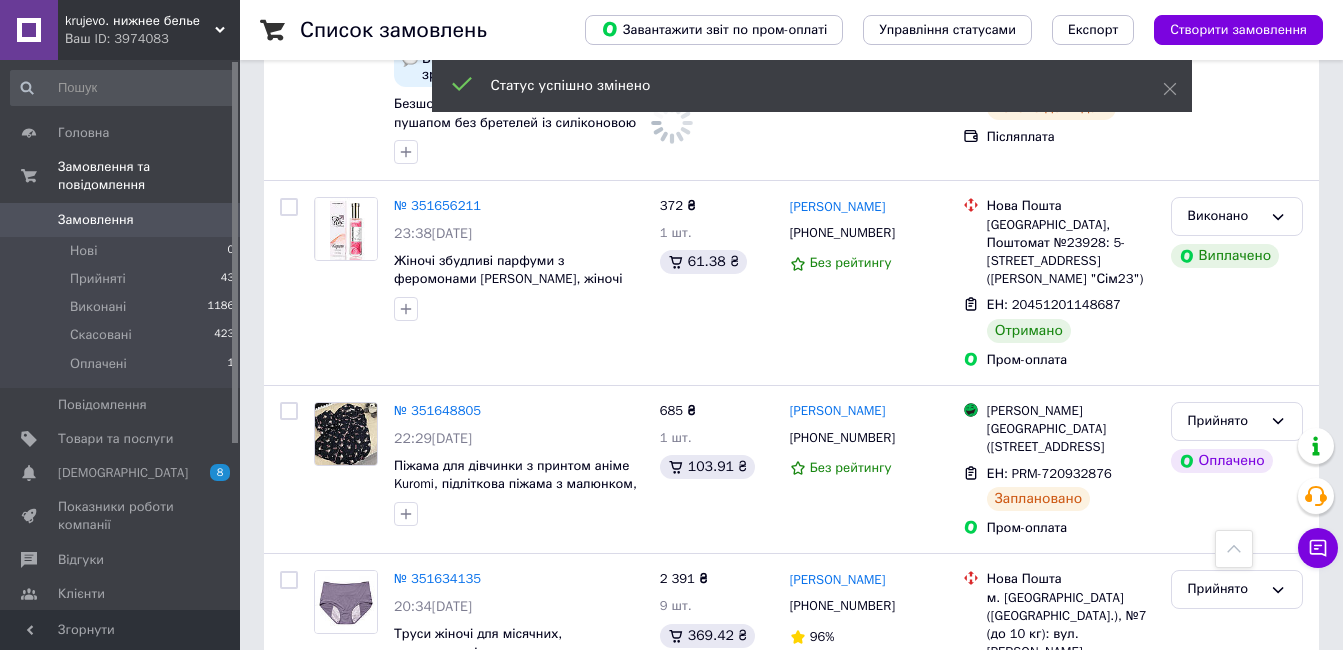 drag, startPoint x: 171, startPoint y: 254, endPoint x: 635, endPoint y: 605, distance: 581.80493 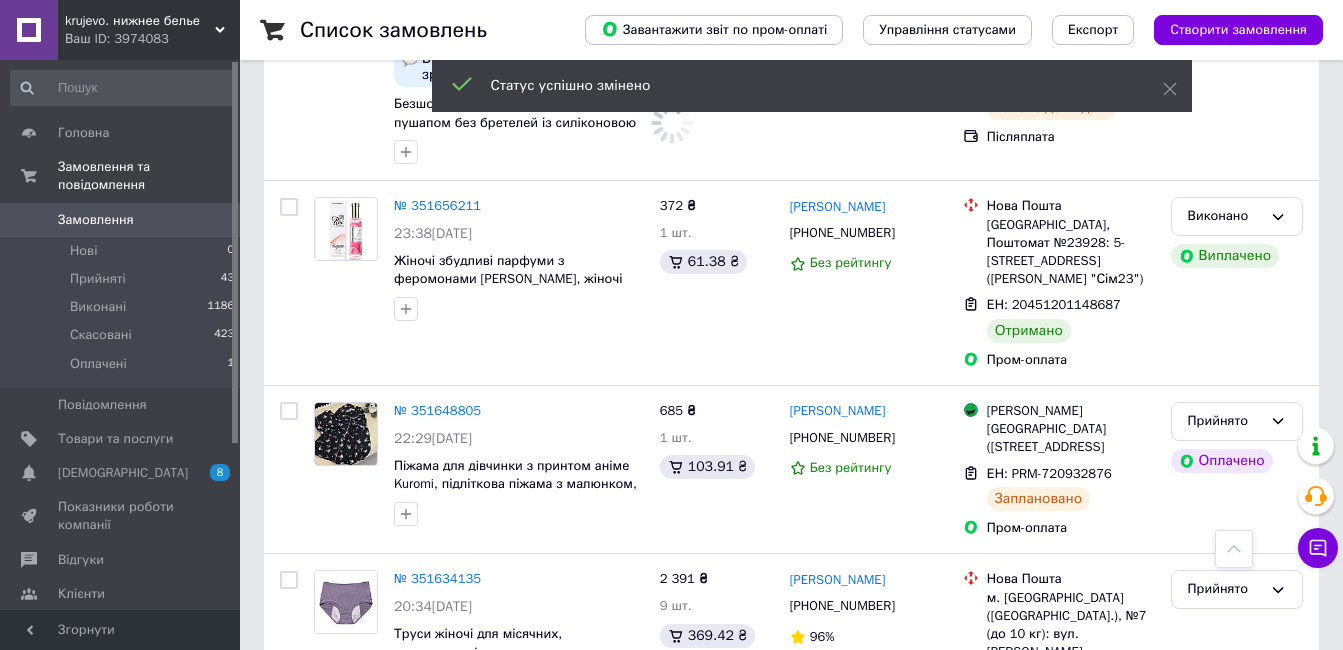 click on "Прийняті 43" at bounding box center [123, 279] 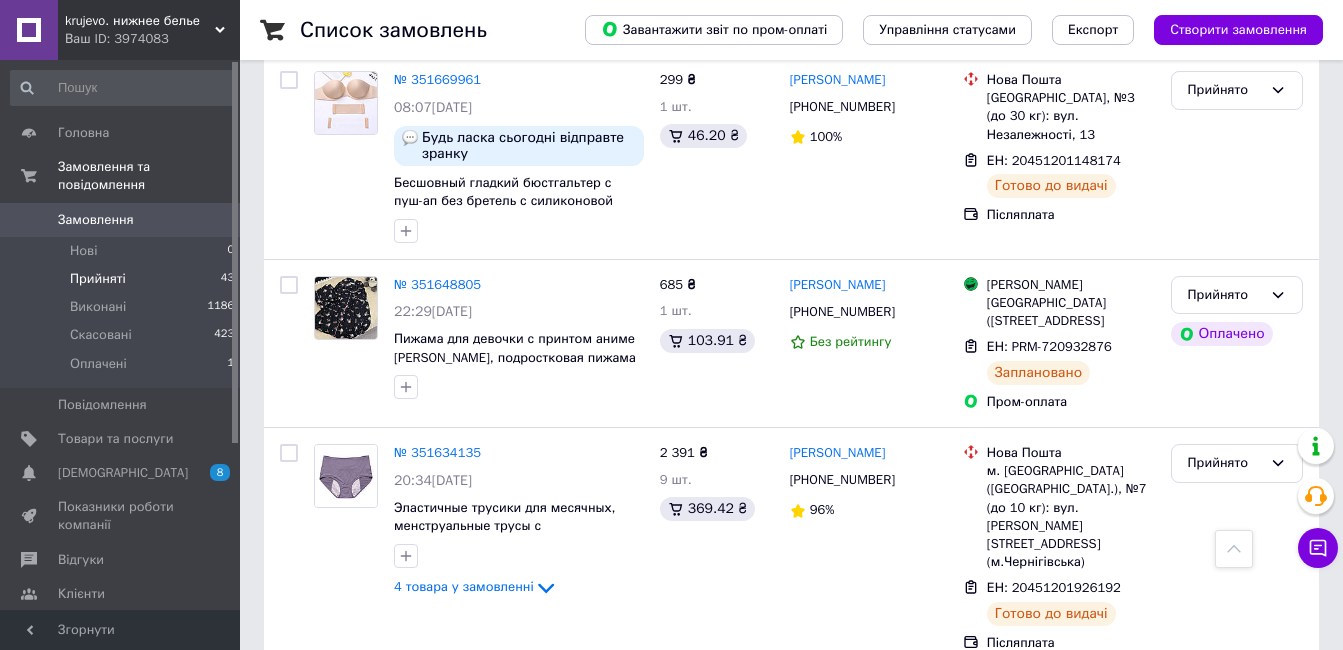 scroll, scrollTop: 3800, scrollLeft: 0, axis: vertical 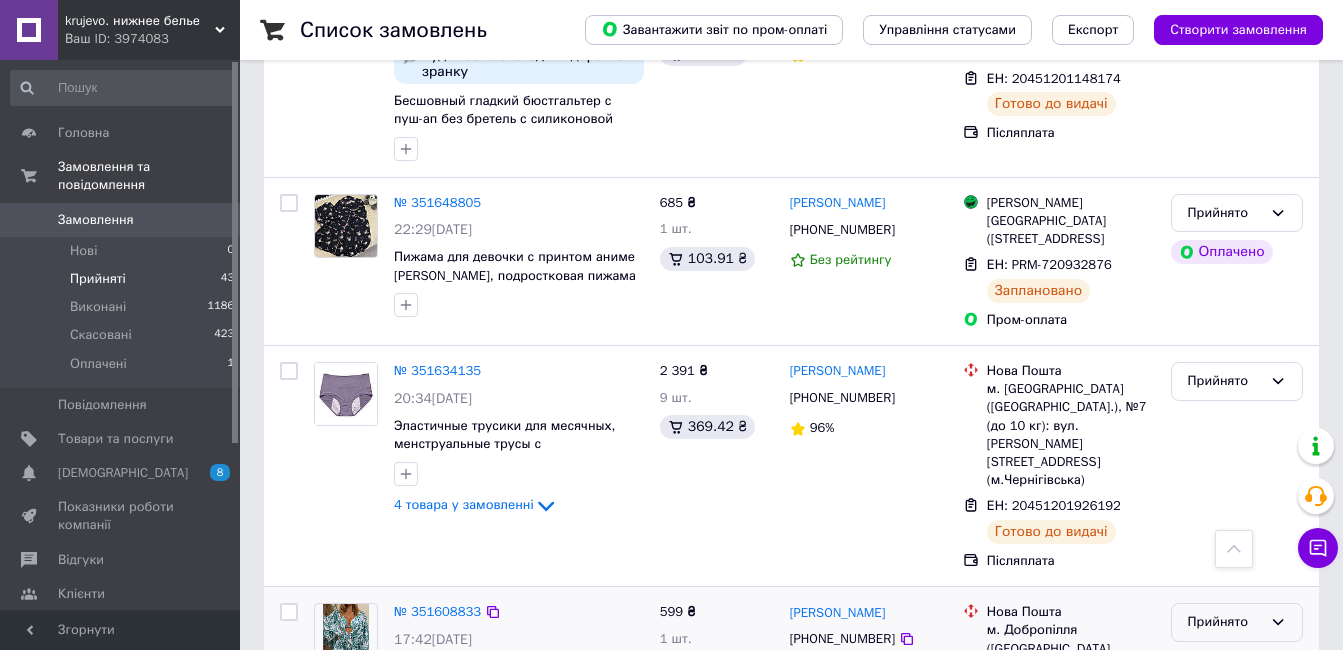 click on "Прийнято" at bounding box center (1237, 622) 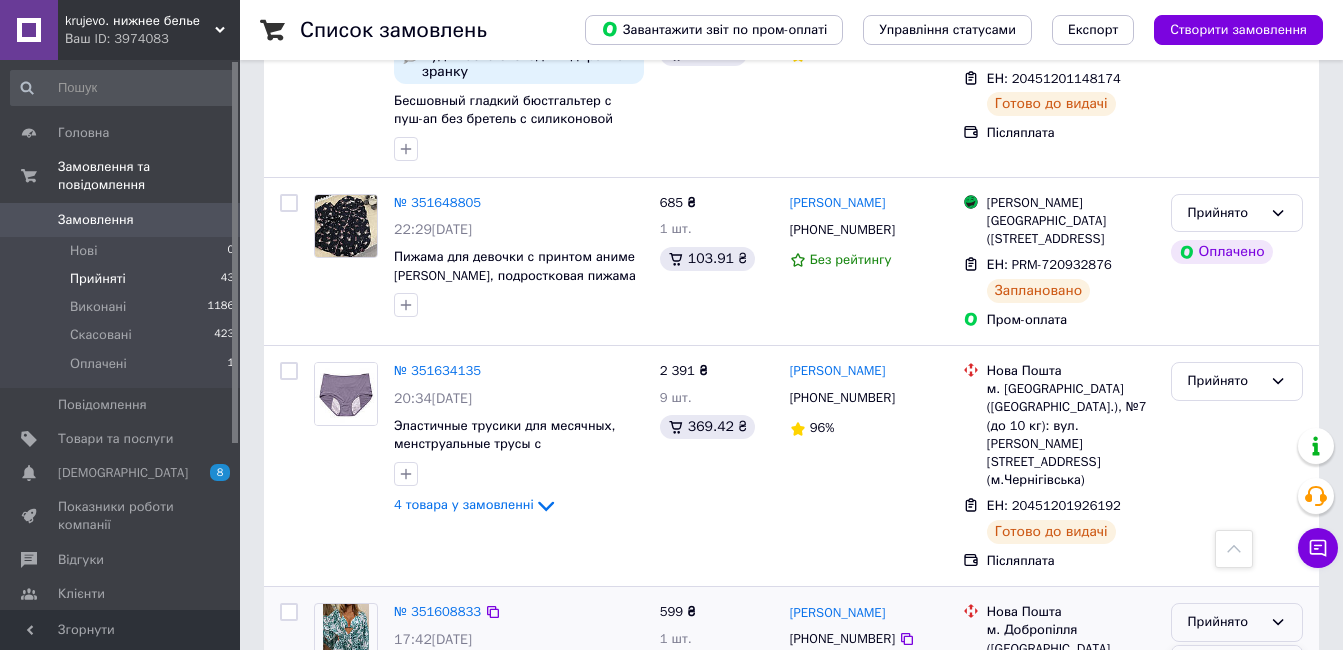 click on "Виконано" at bounding box center (1237, 664) 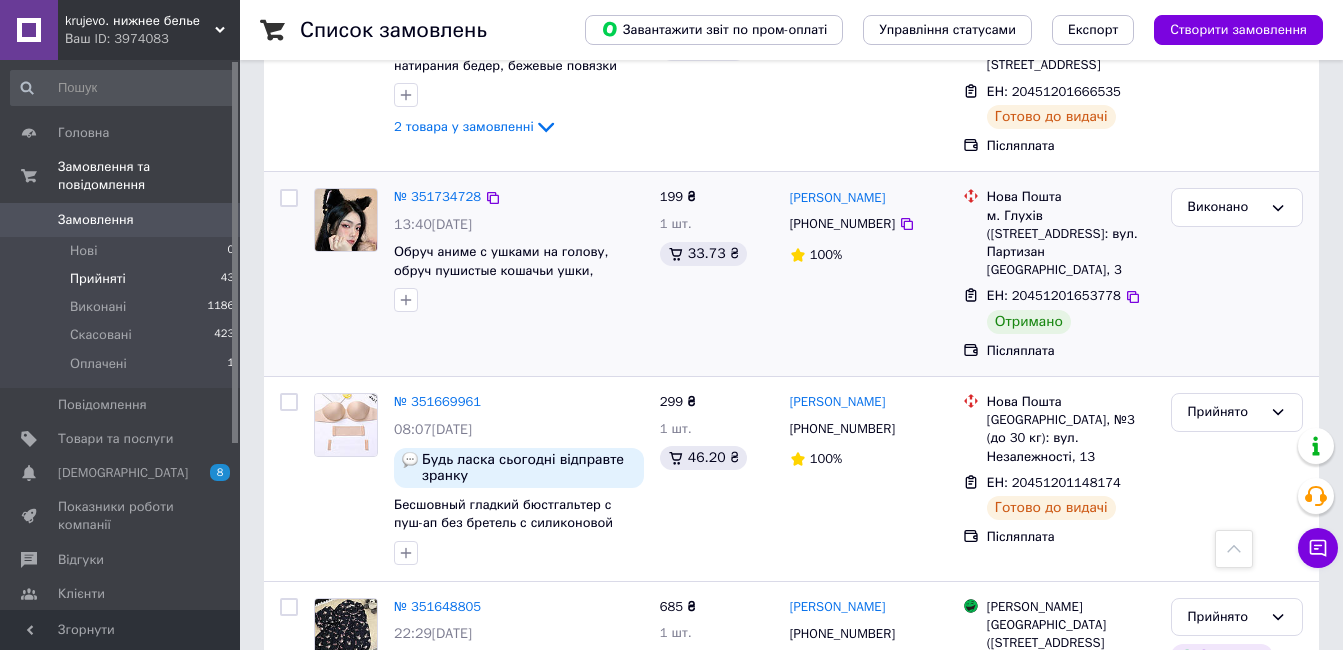 scroll, scrollTop: 3500, scrollLeft: 0, axis: vertical 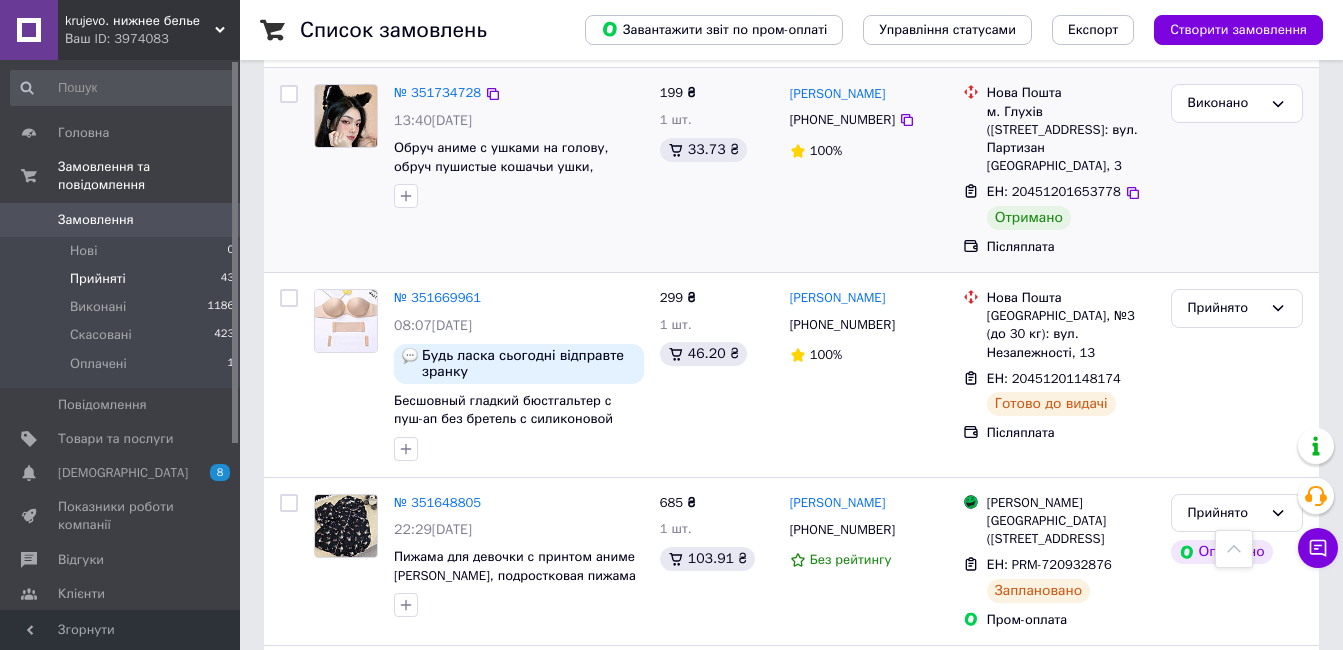 click on "Замовлення" at bounding box center (121, 220) 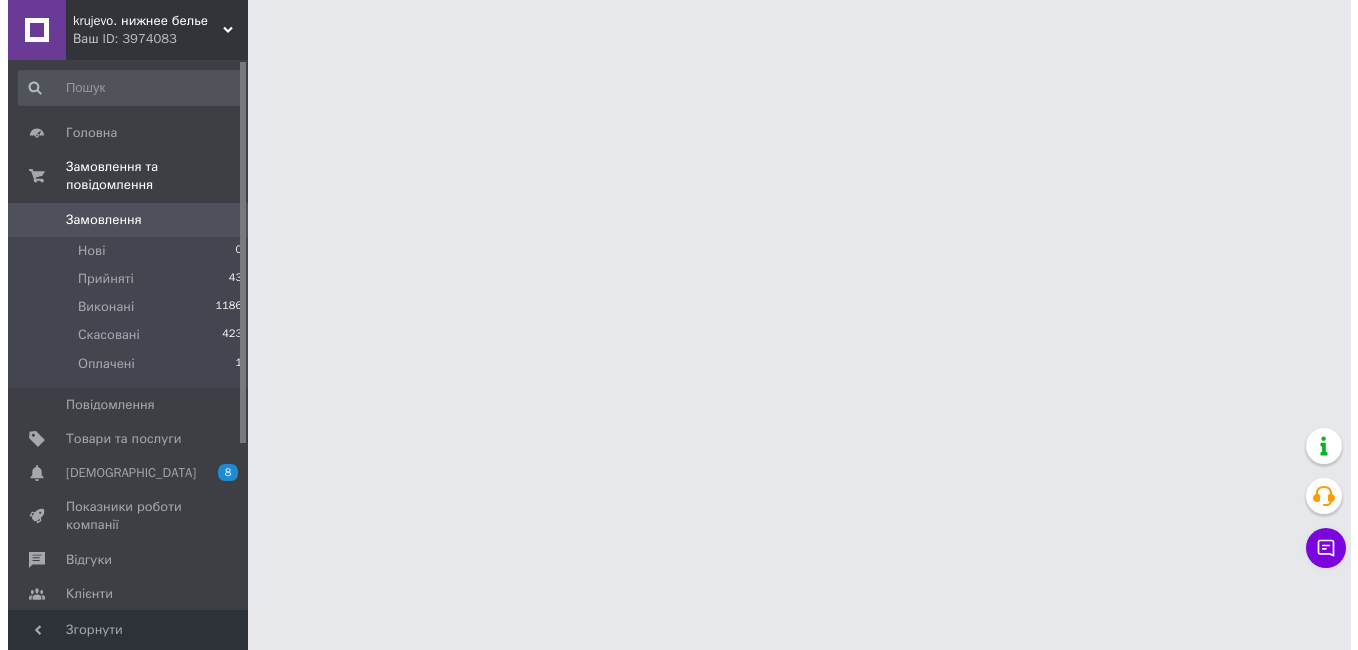 scroll, scrollTop: 0, scrollLeft: 0, axis: both 